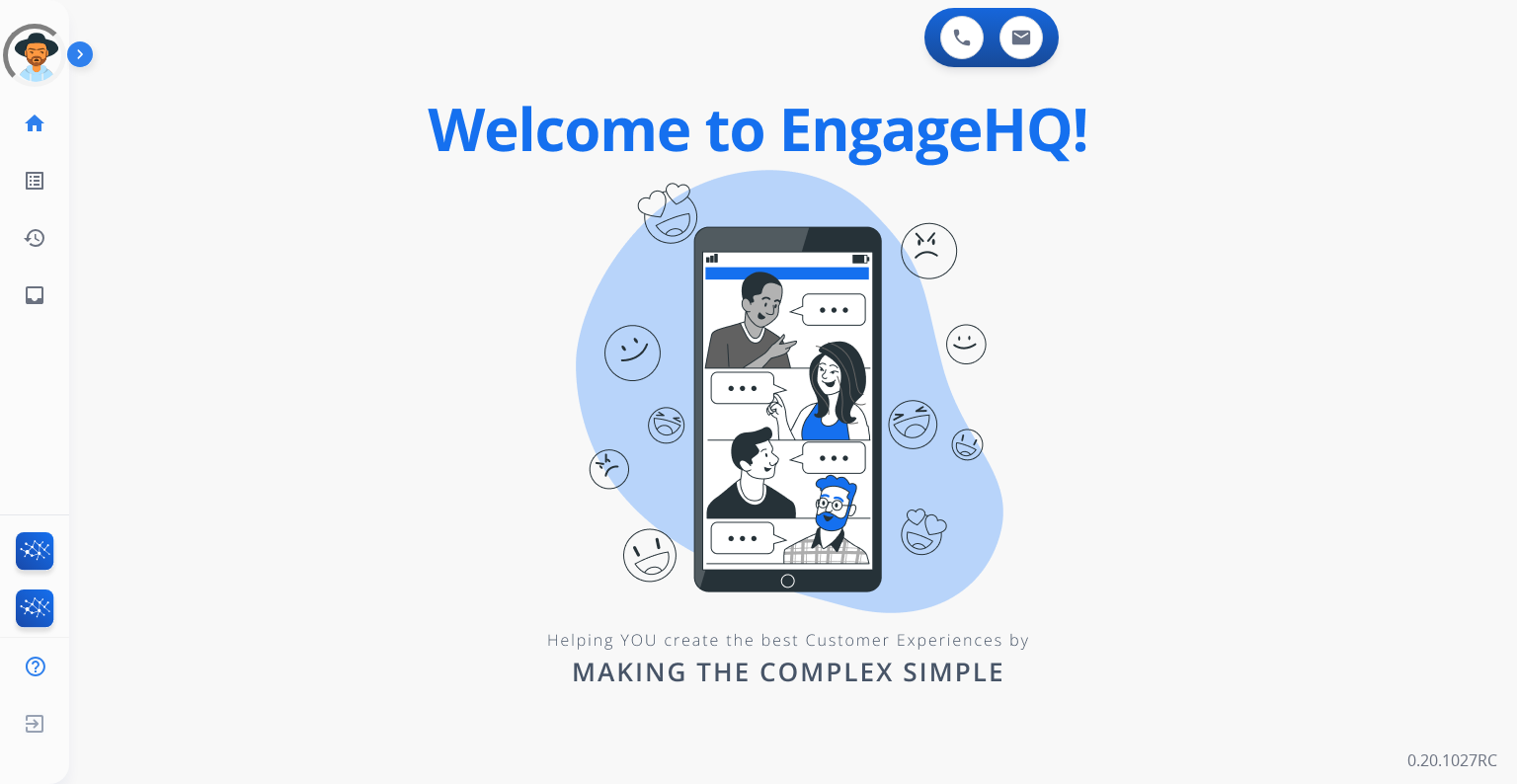 scroll, scrollTop: 0, scrollLeft: 0, axis: both 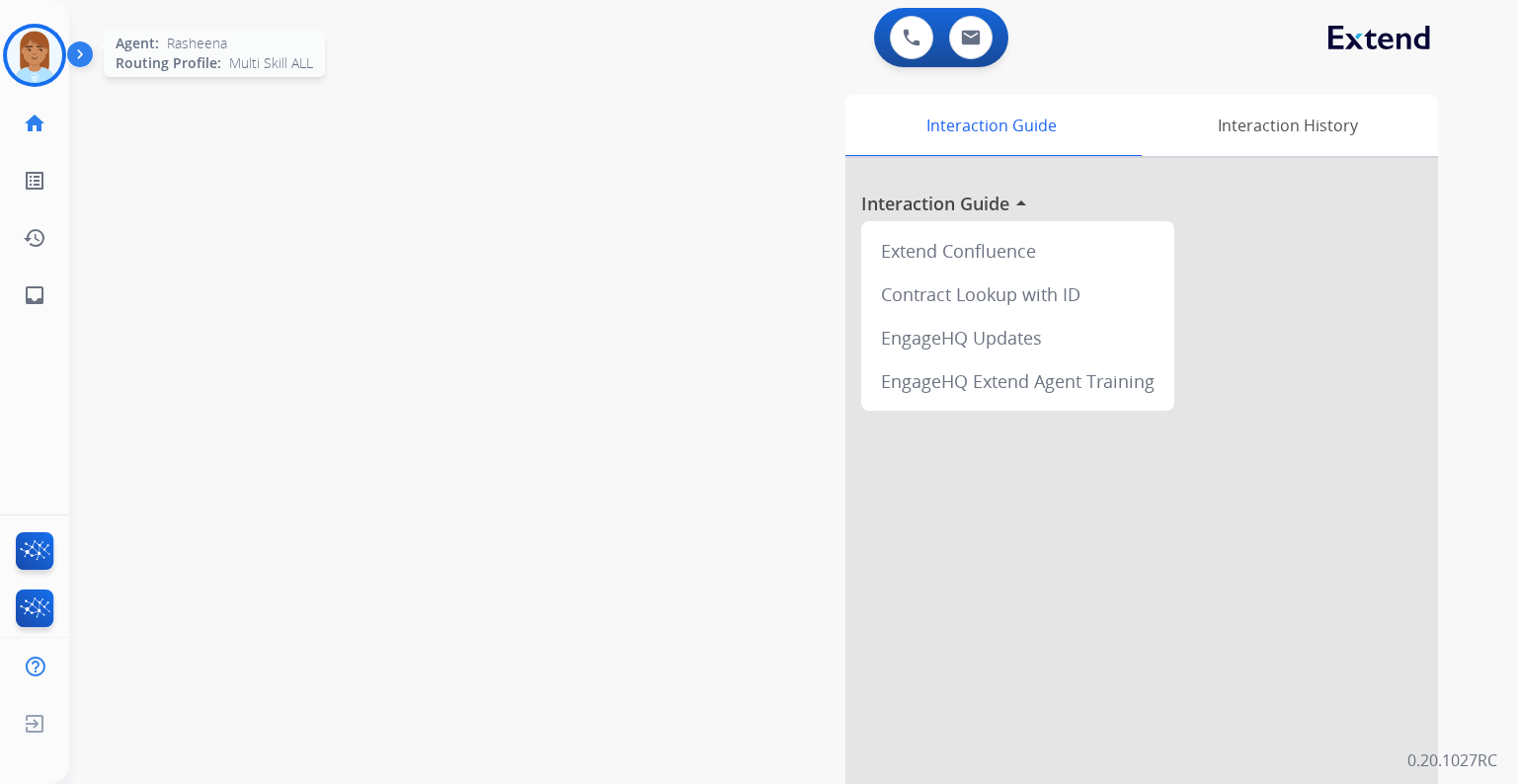 click at bounding box center (35, 55) 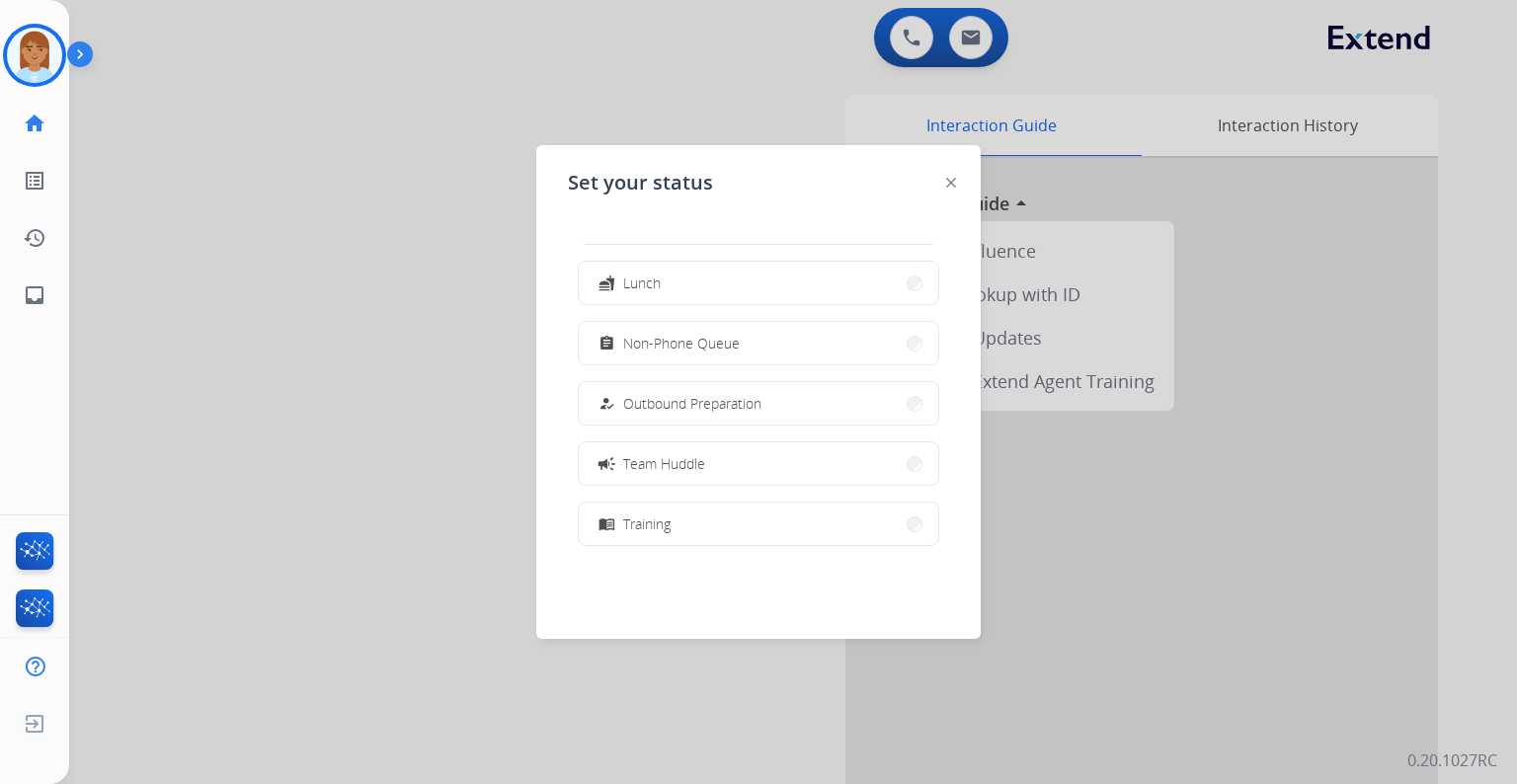 scroll, scrollTop: 371, scrollLeft: 0, axis: vertical 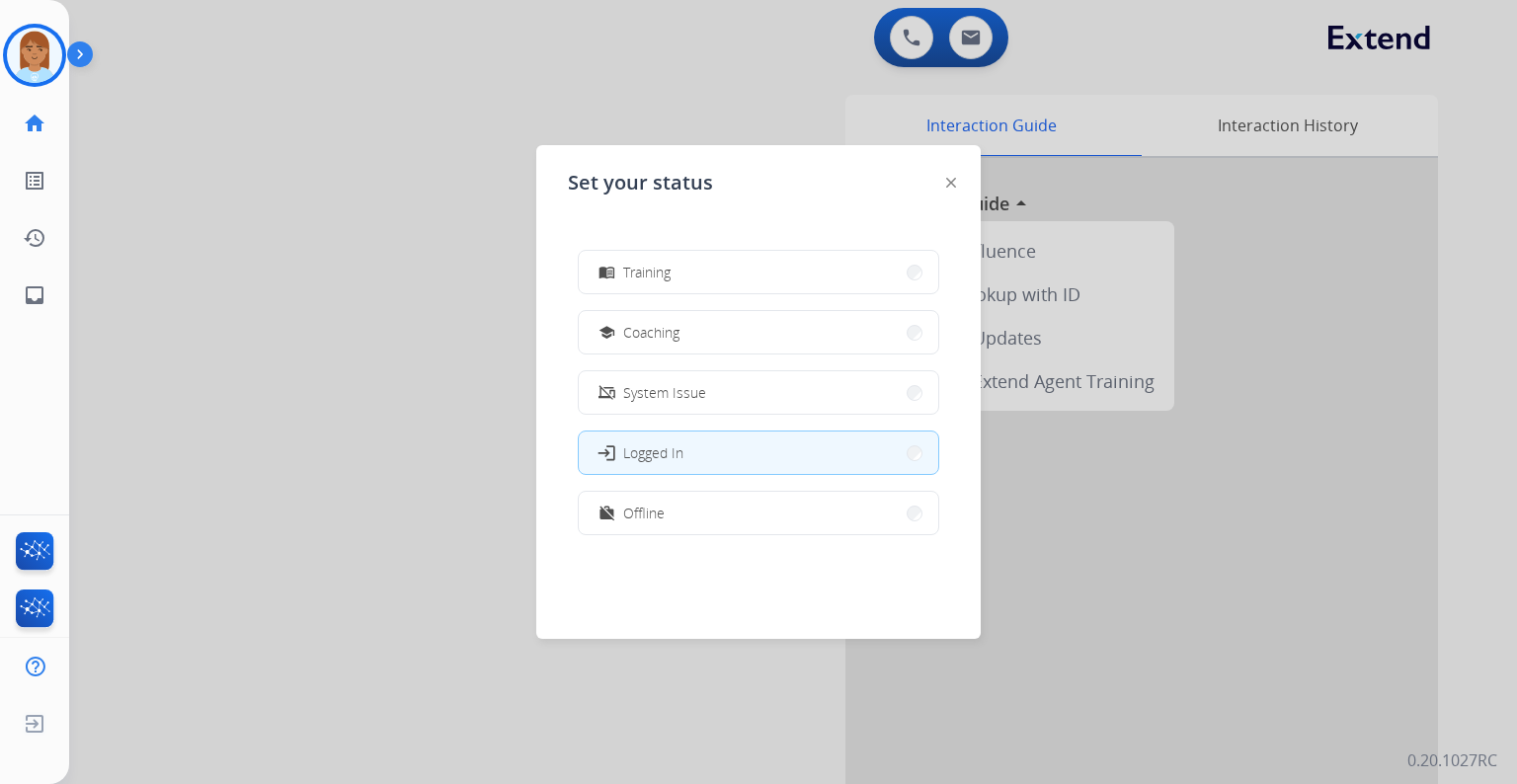 click at bounding box center [758, 392] 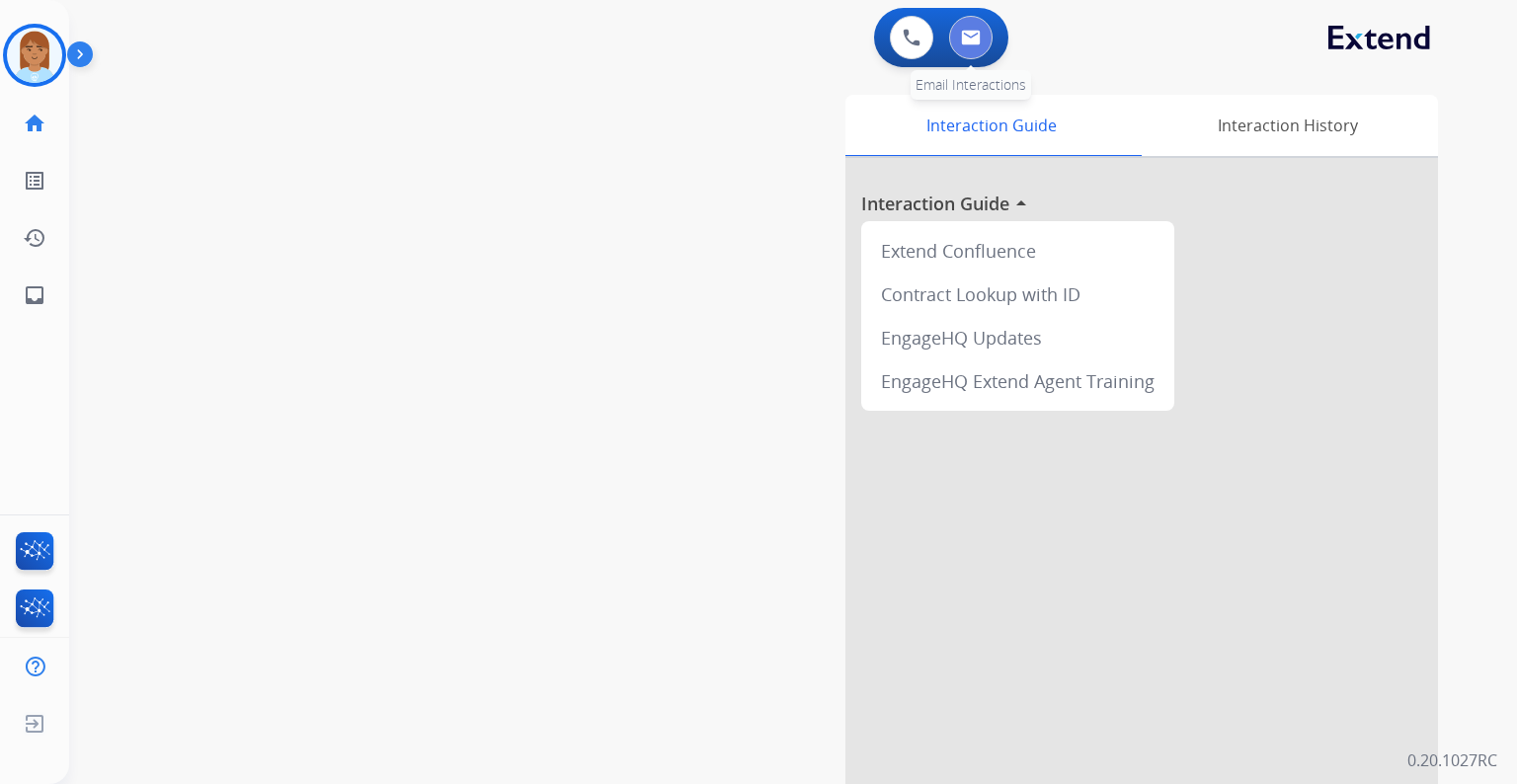 click at bounding box center [971, 38] 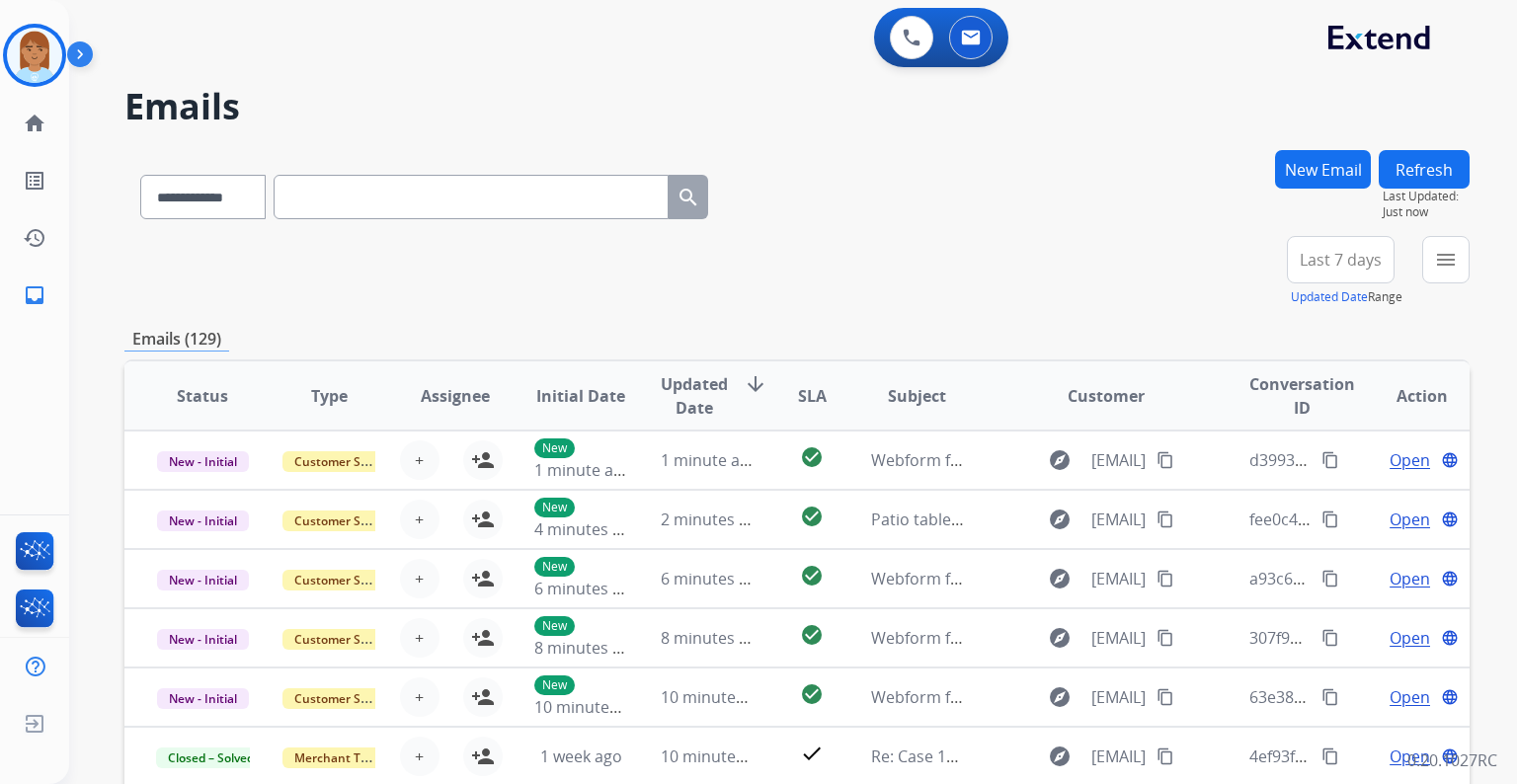 click at bounding box center [471, 196] 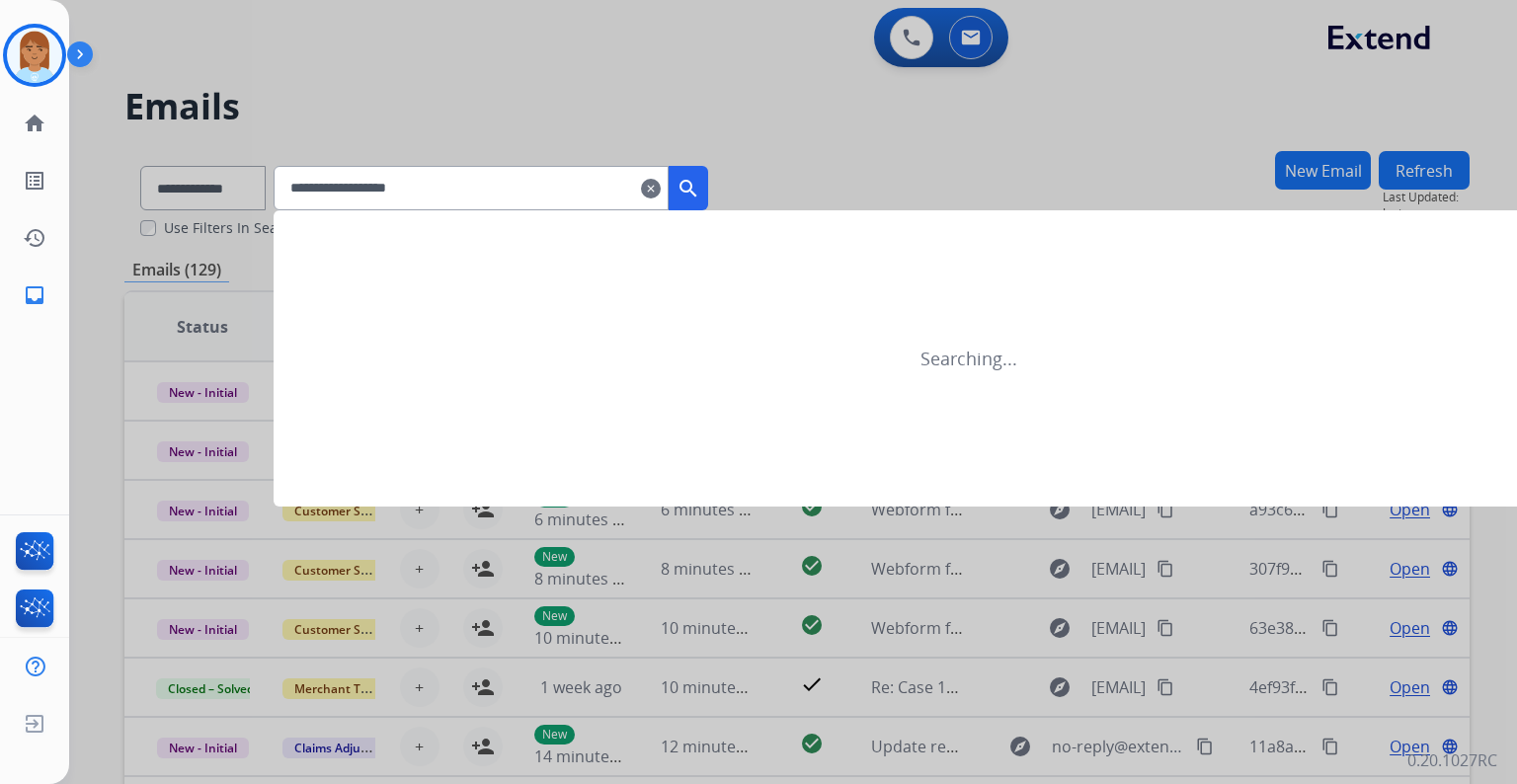 type on "**********" 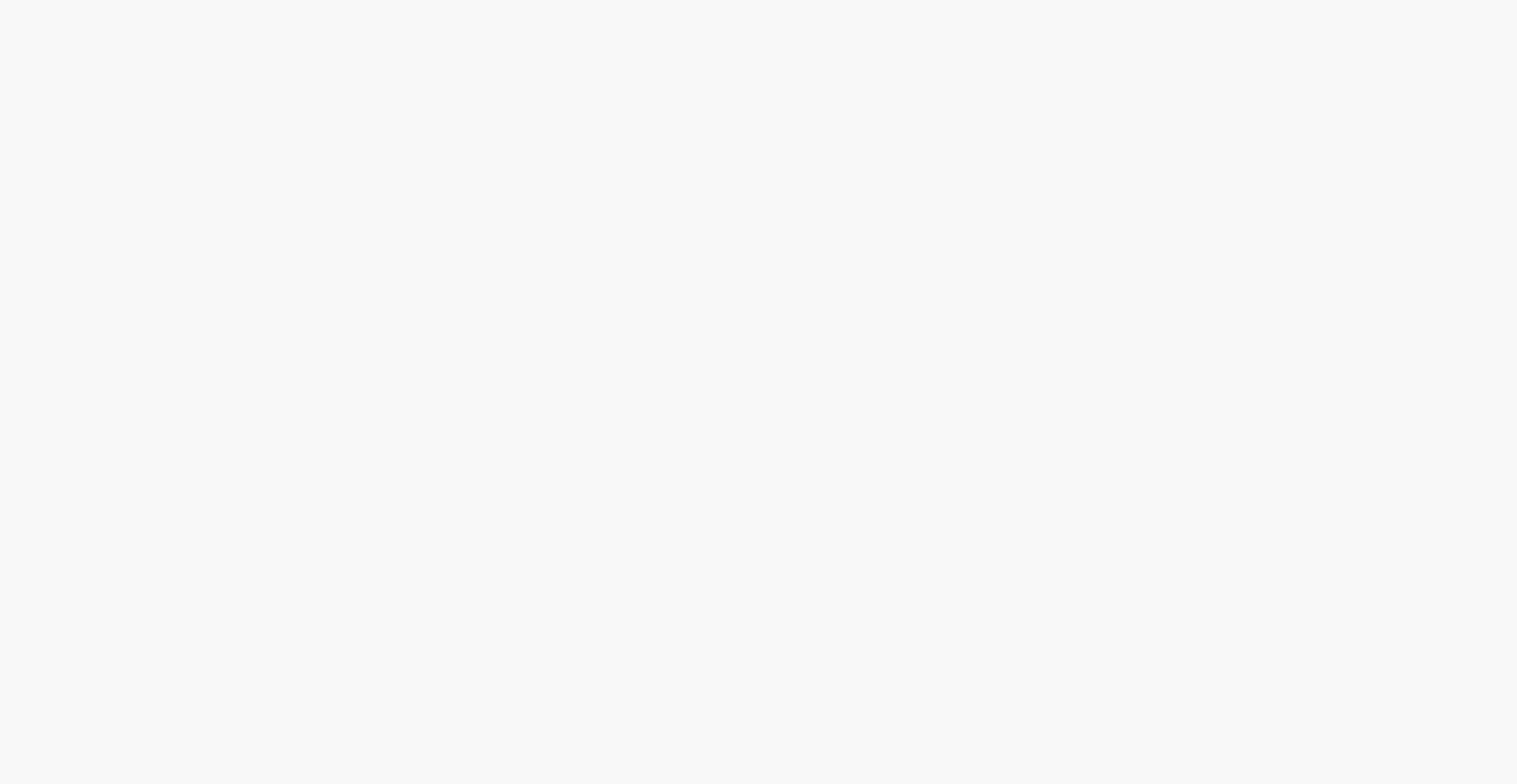 scroll, scrollTop: 0, scrollLeft: 0, axis: both 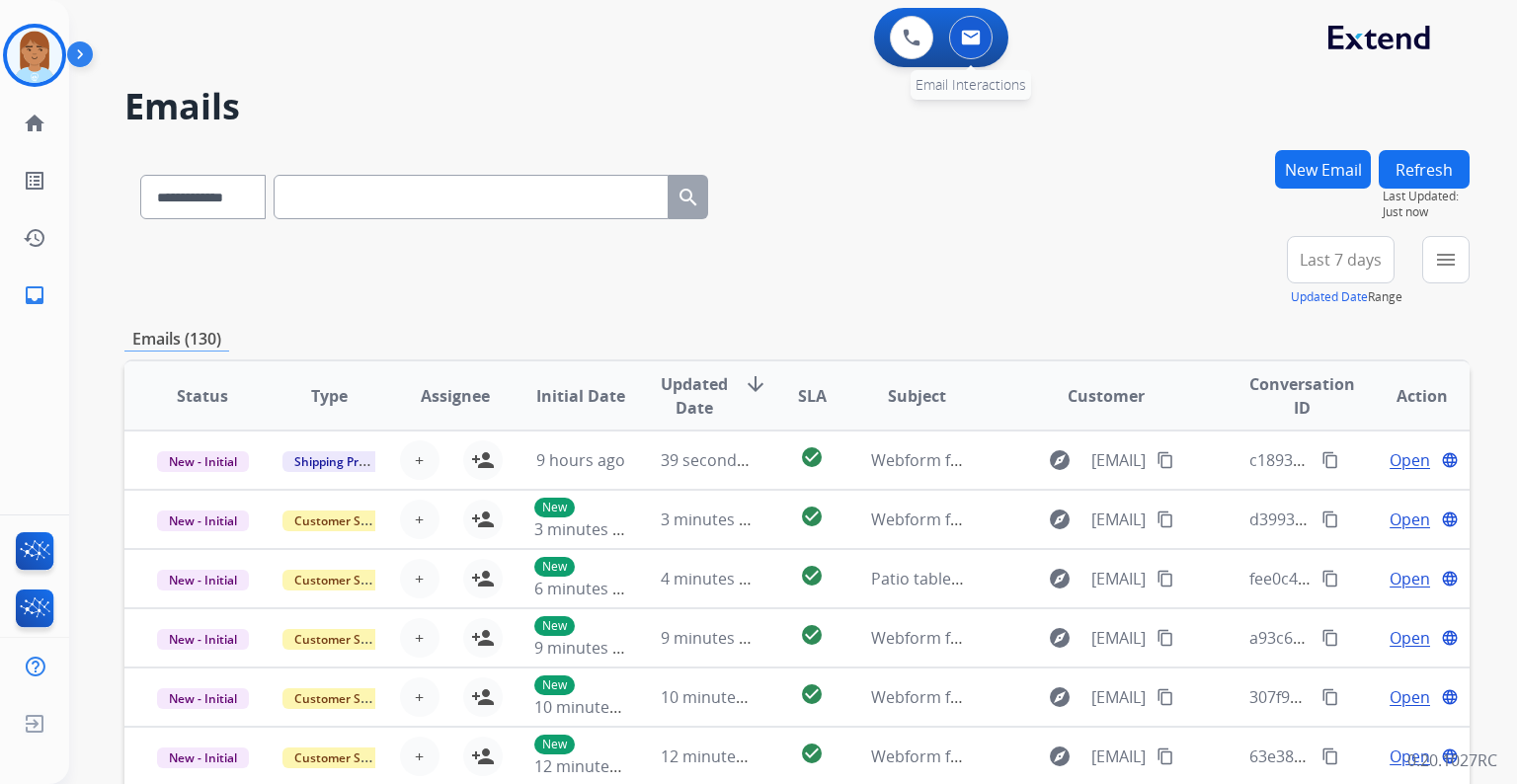 click at bounding box center [971, 38] 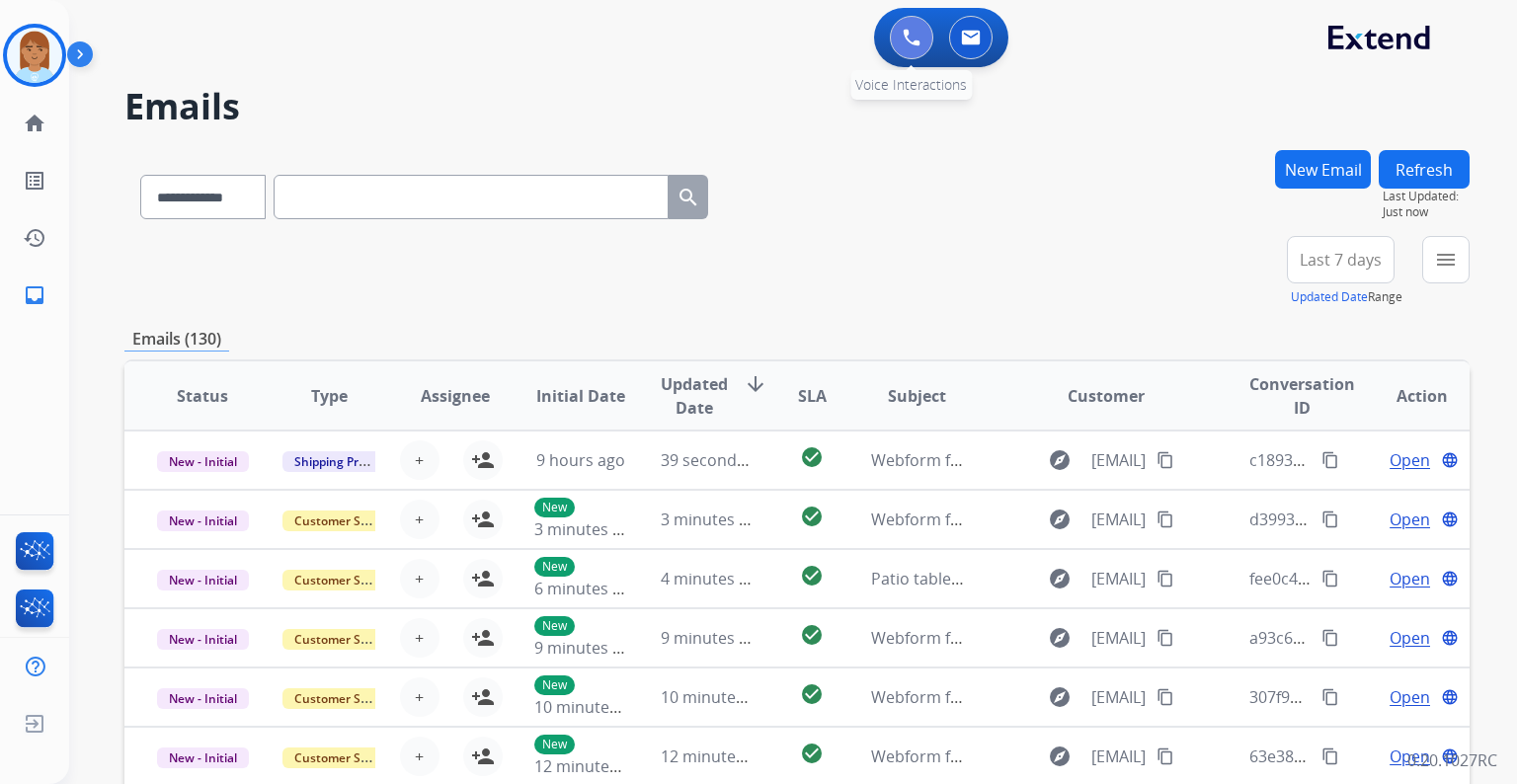 click at bounding box center [912, 38] 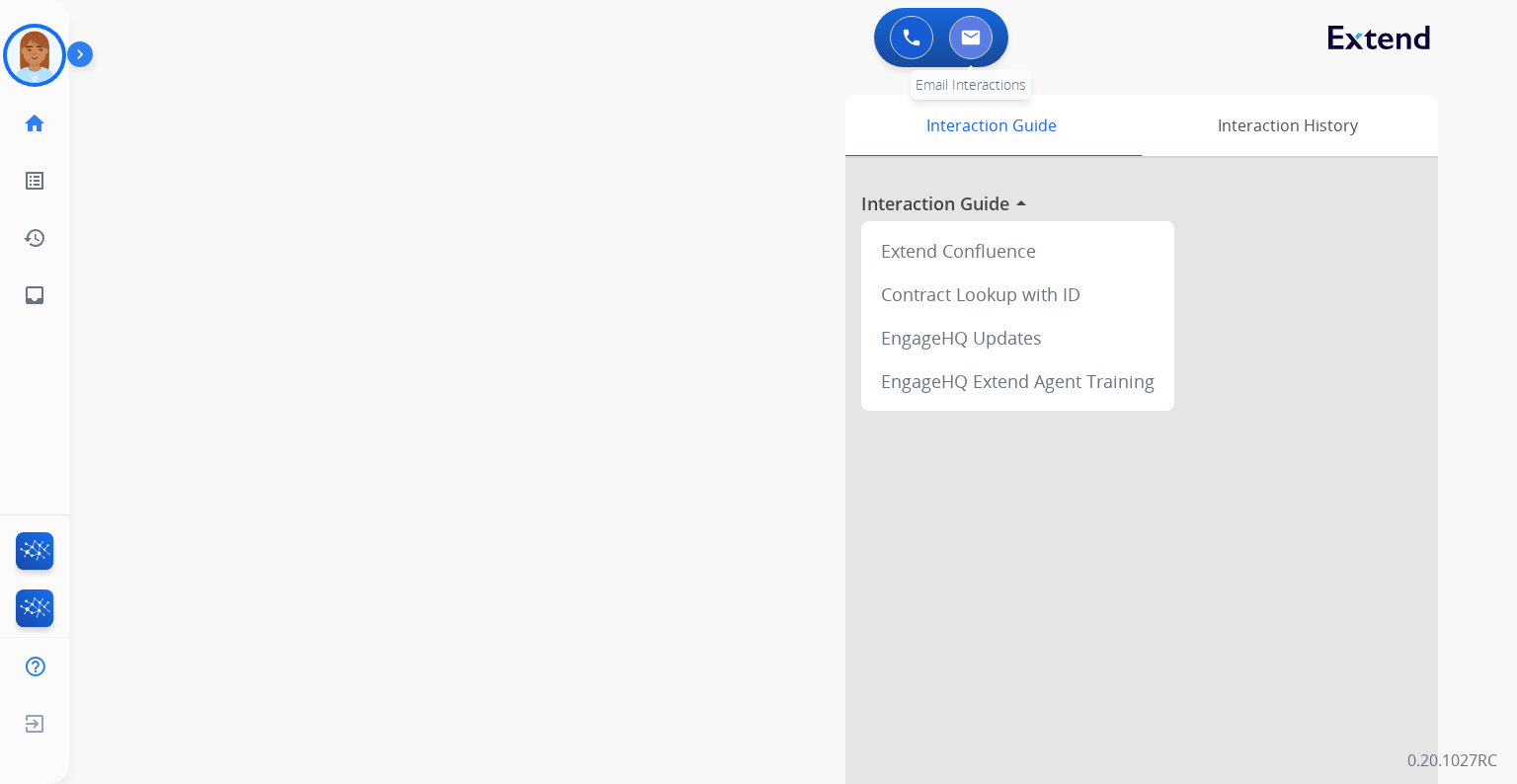 click at bounding box center [971, 38] 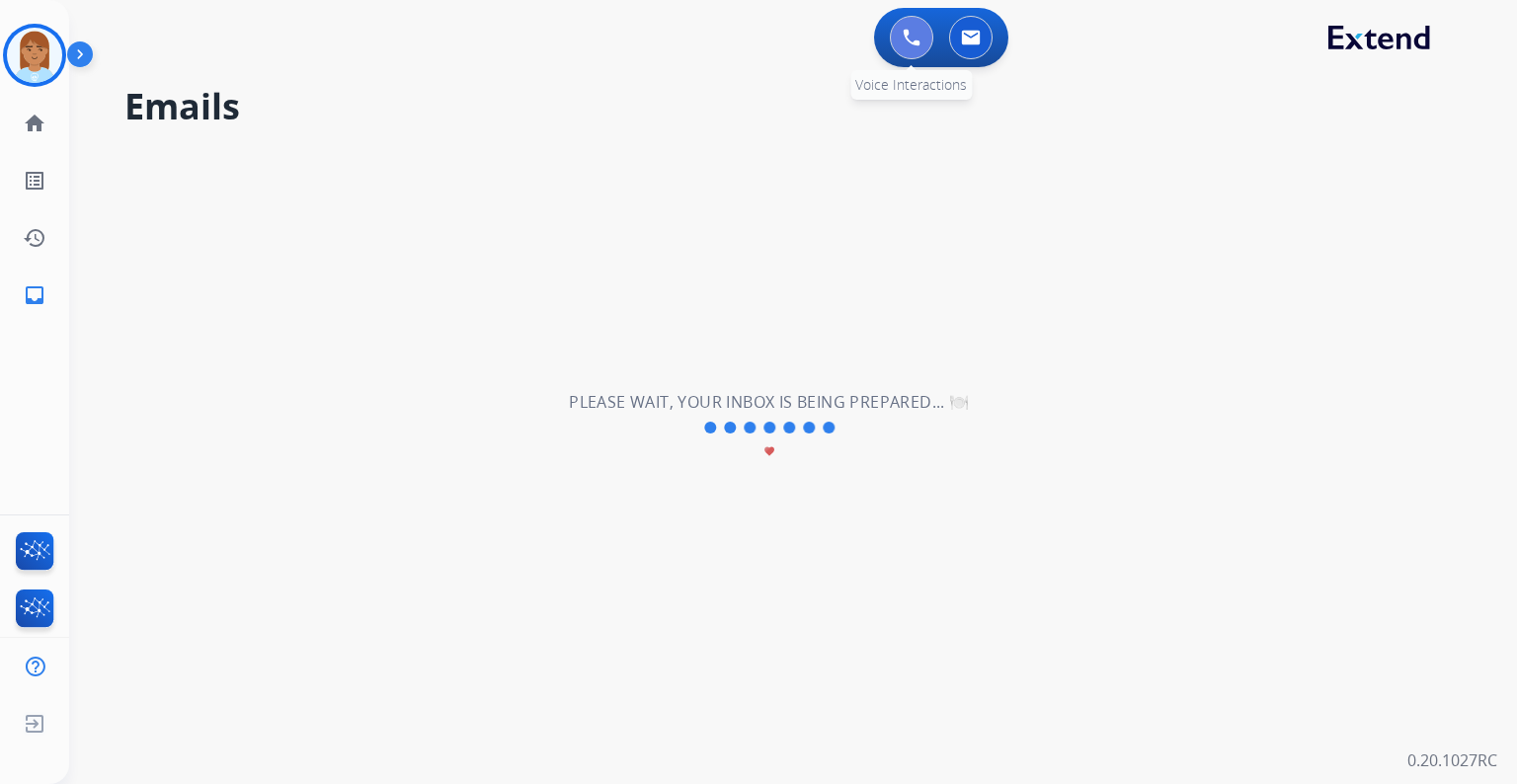 click at bounding box center [912, 38] 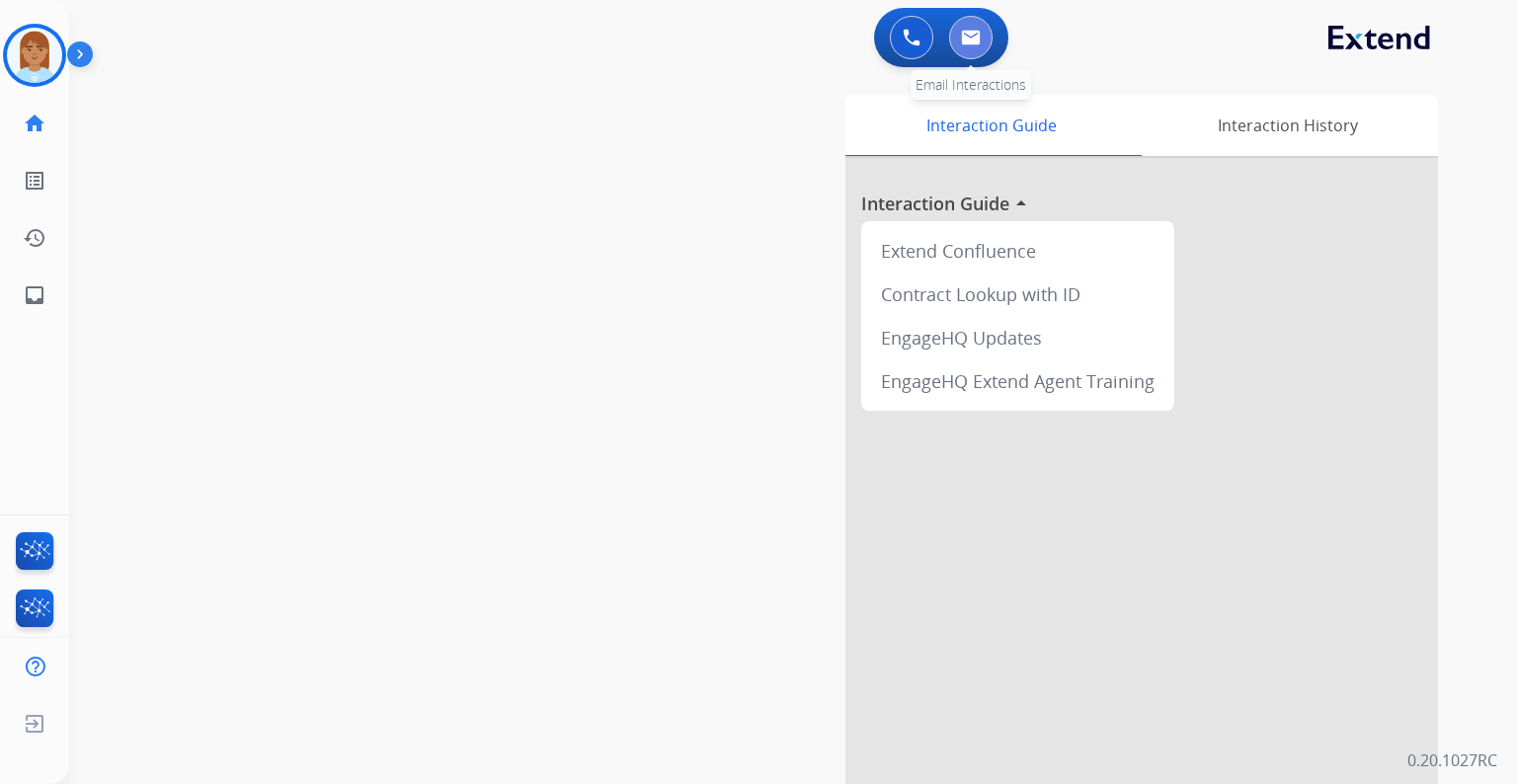 click at bounding box center (971, 38) 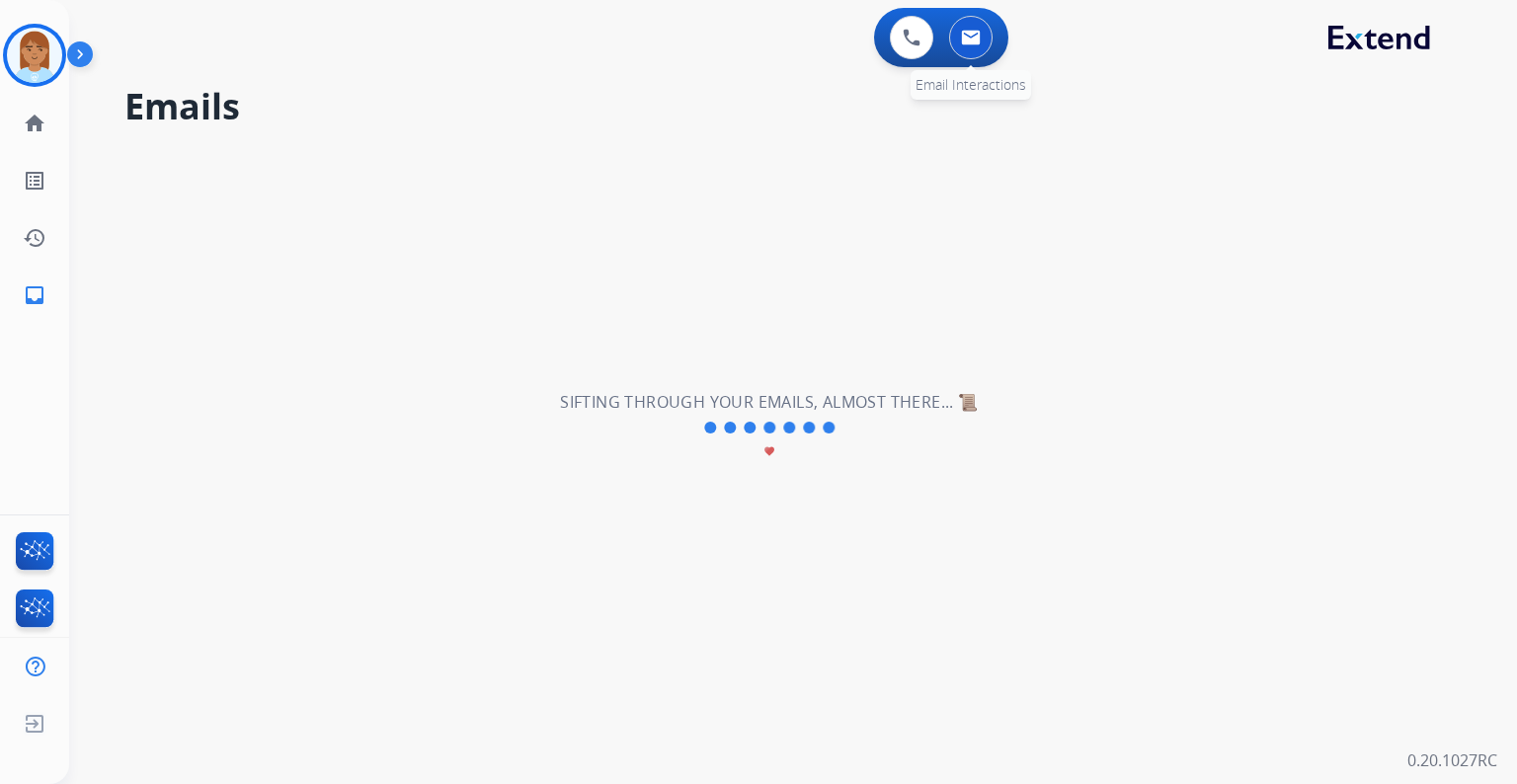 click at bounding box center [971, 38] 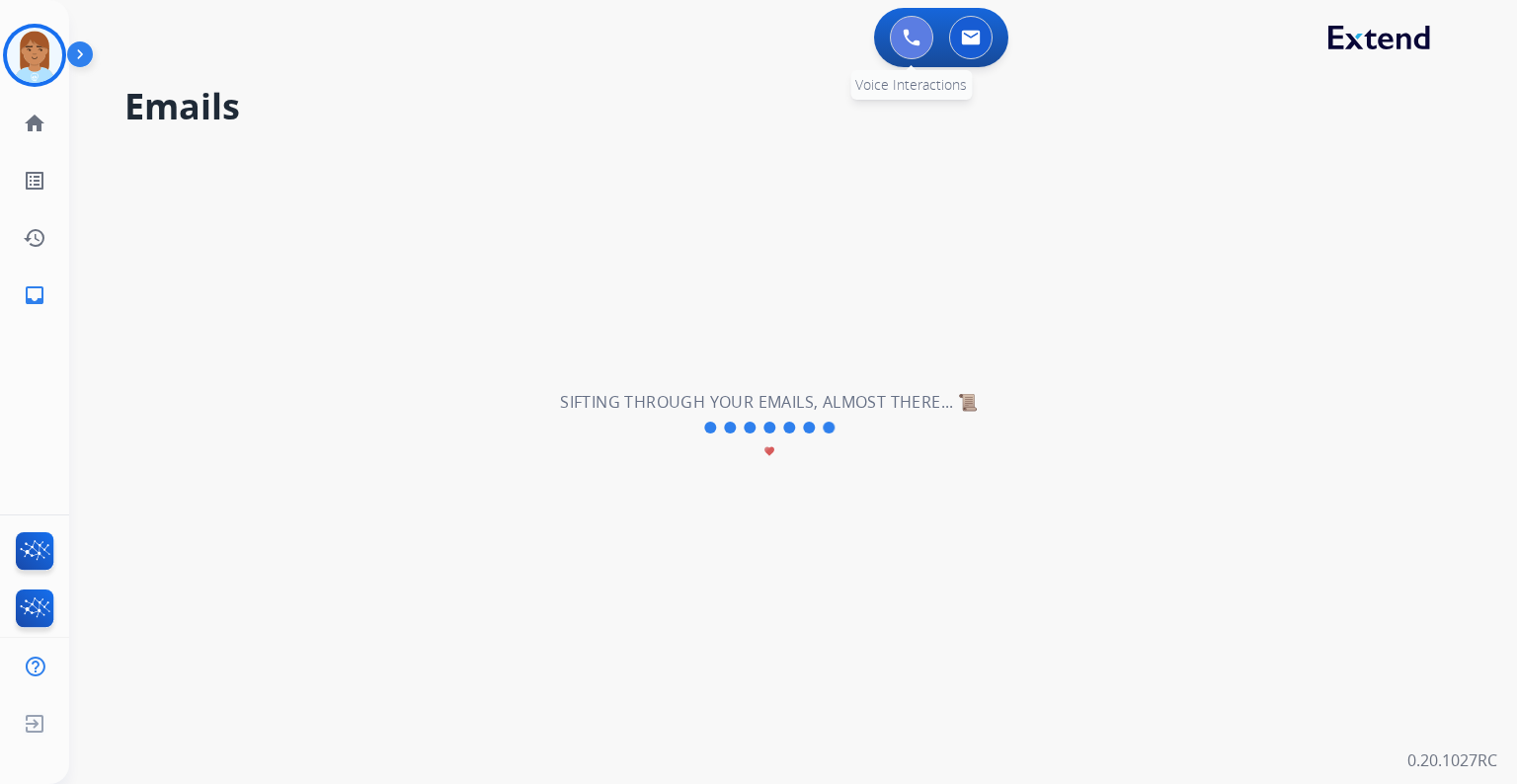 click at bounding box center [912, 38] 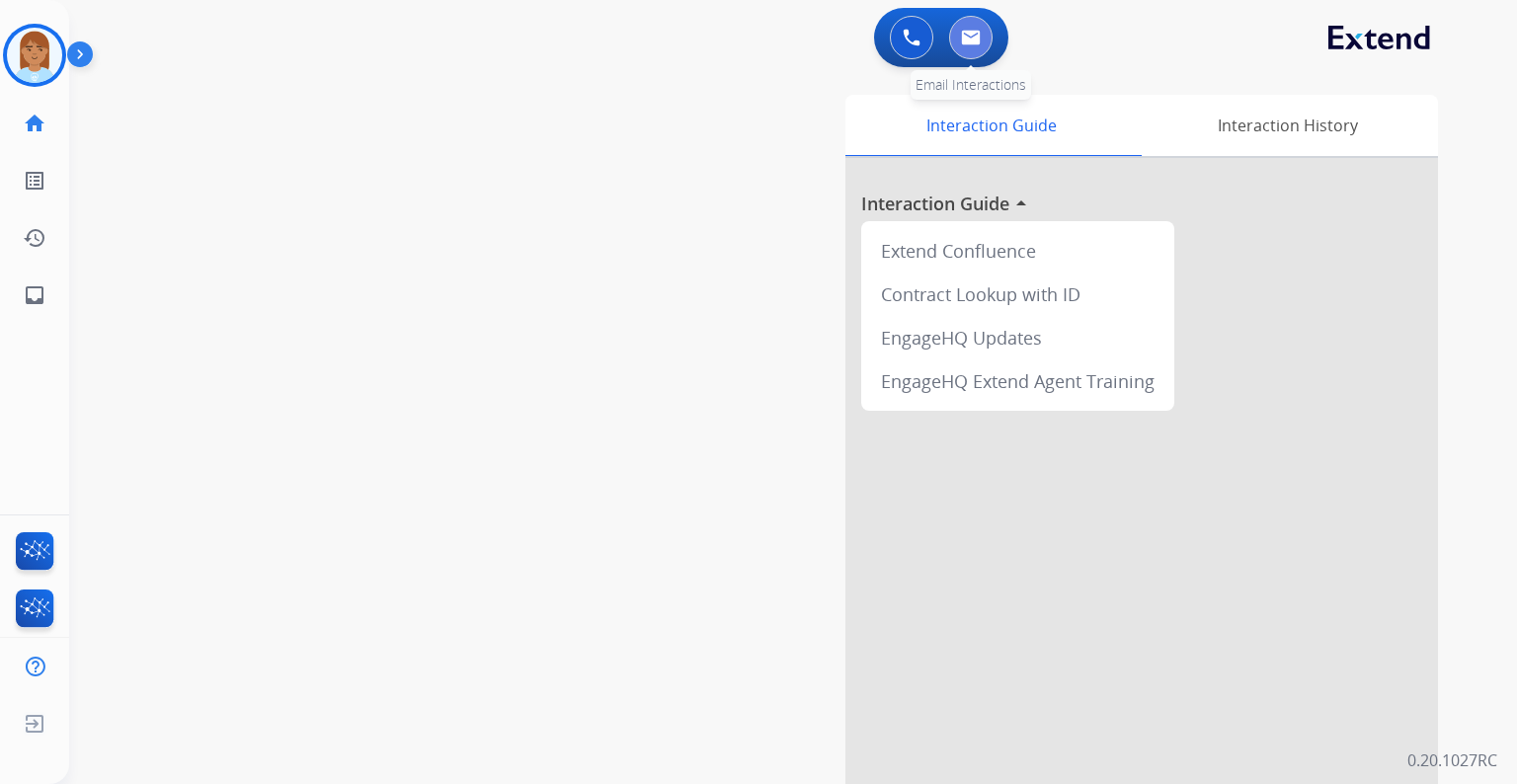 click at bounding box center [971, 38] 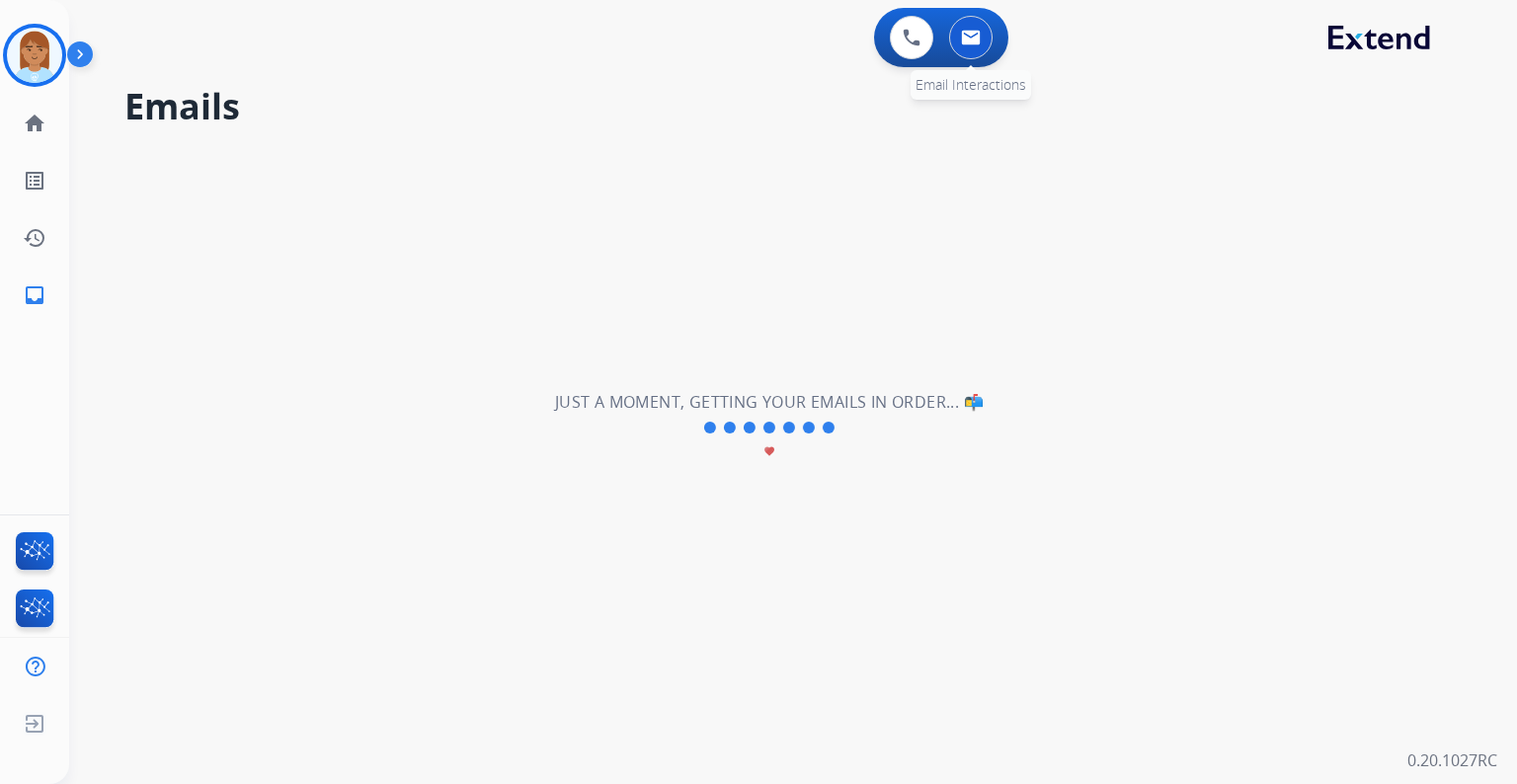 click at bounding box center [971, 38] 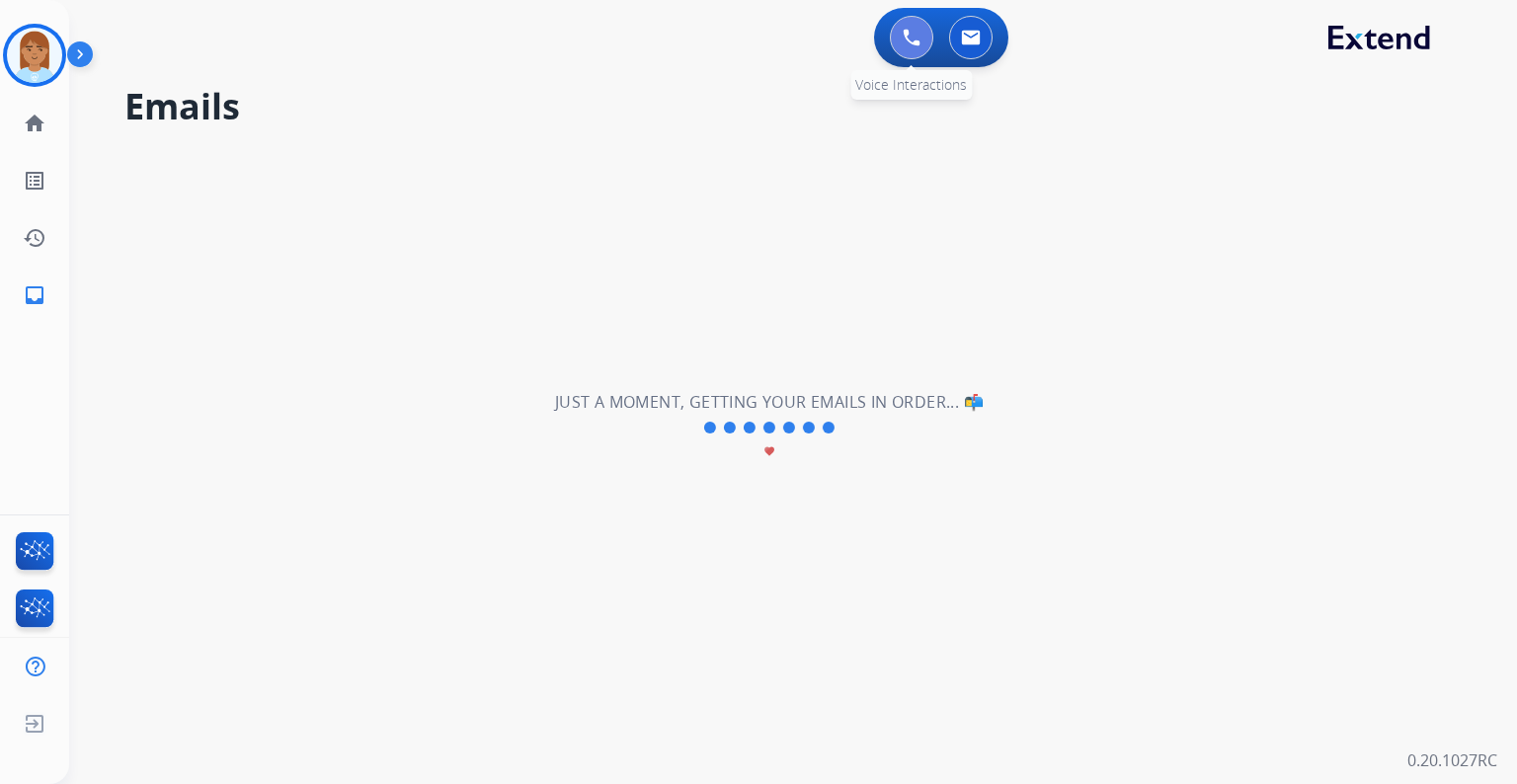 click at bounding box center (912, 38) 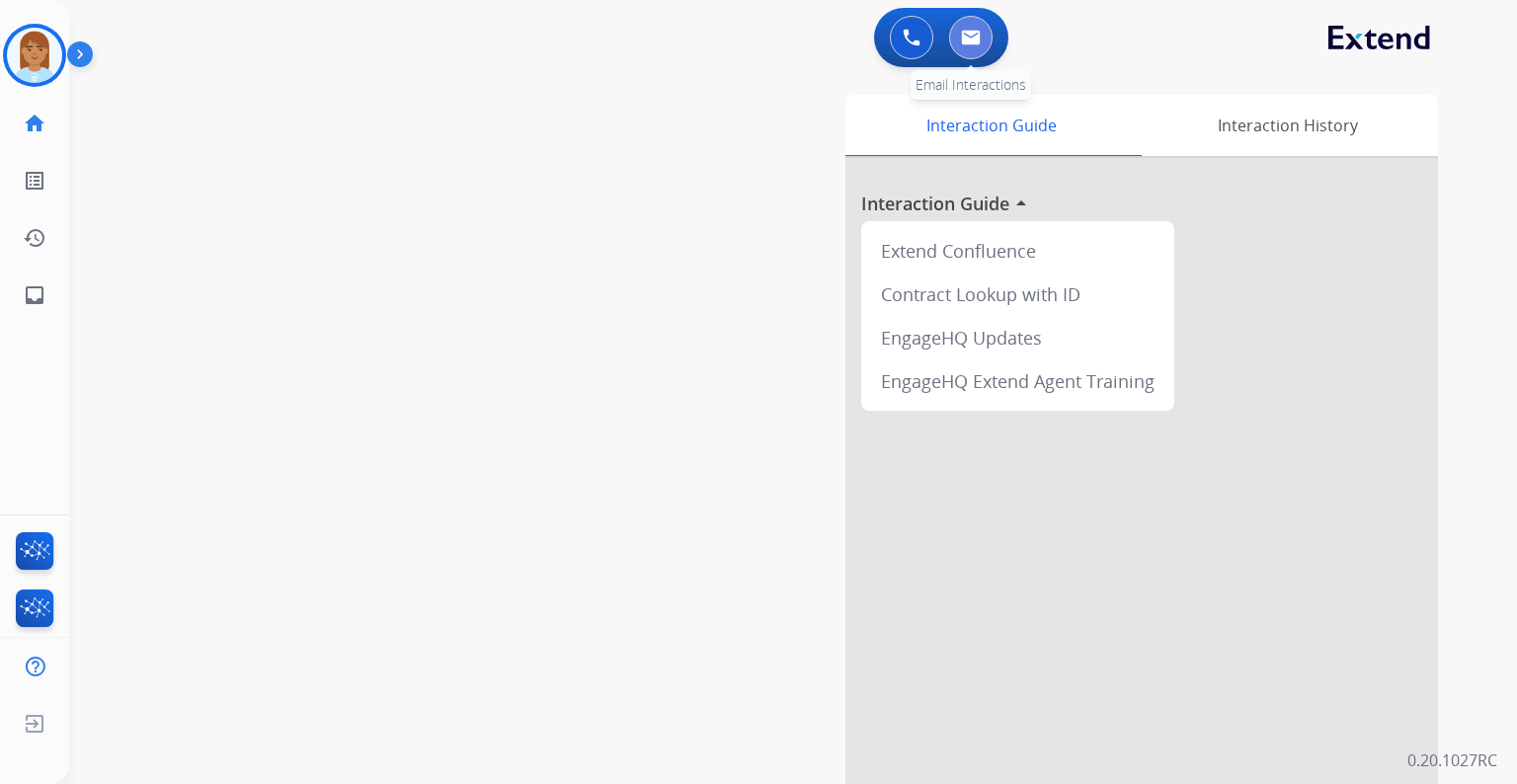 click at bounding box center [971, 38] 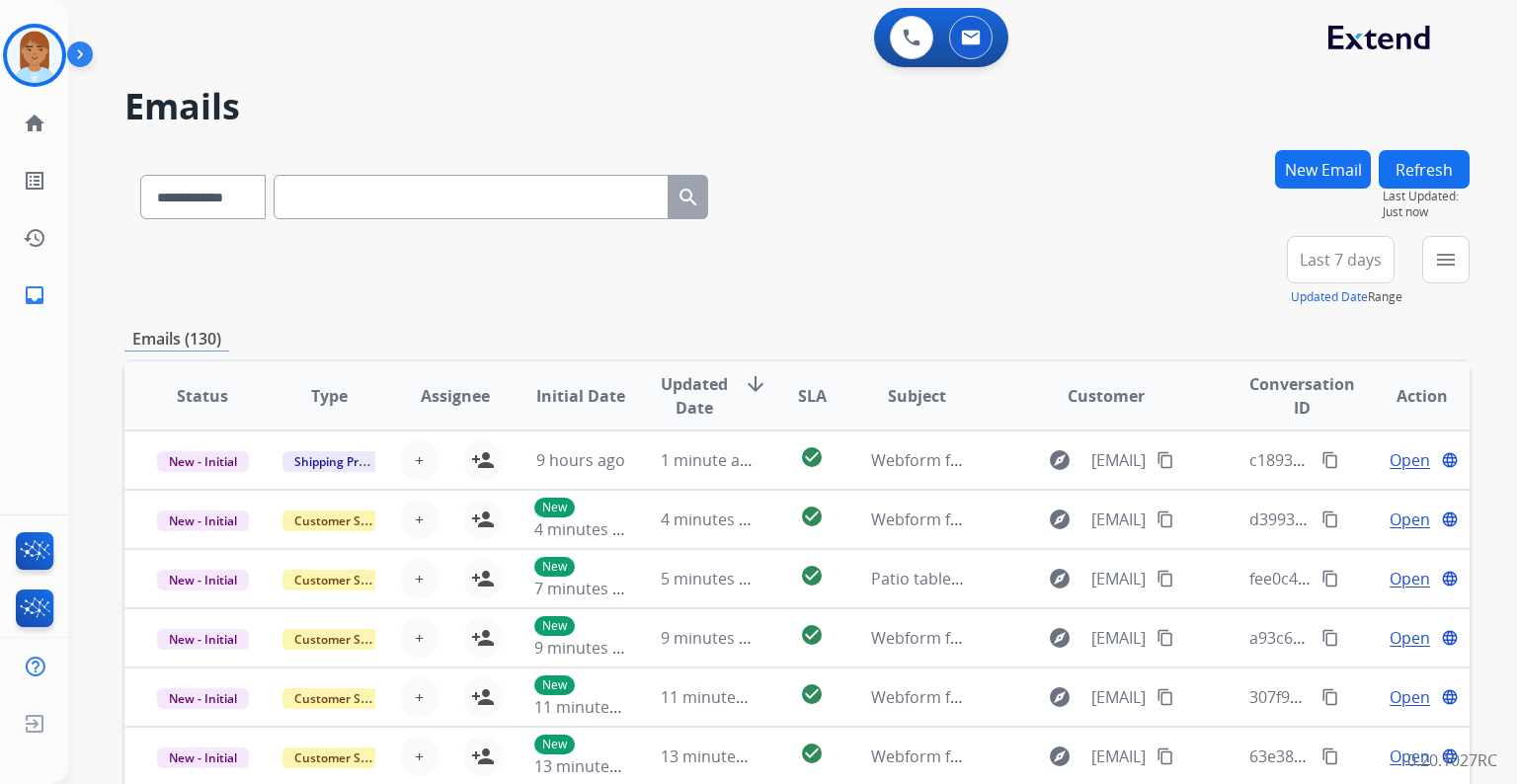 click at bounding box center [471, 196] 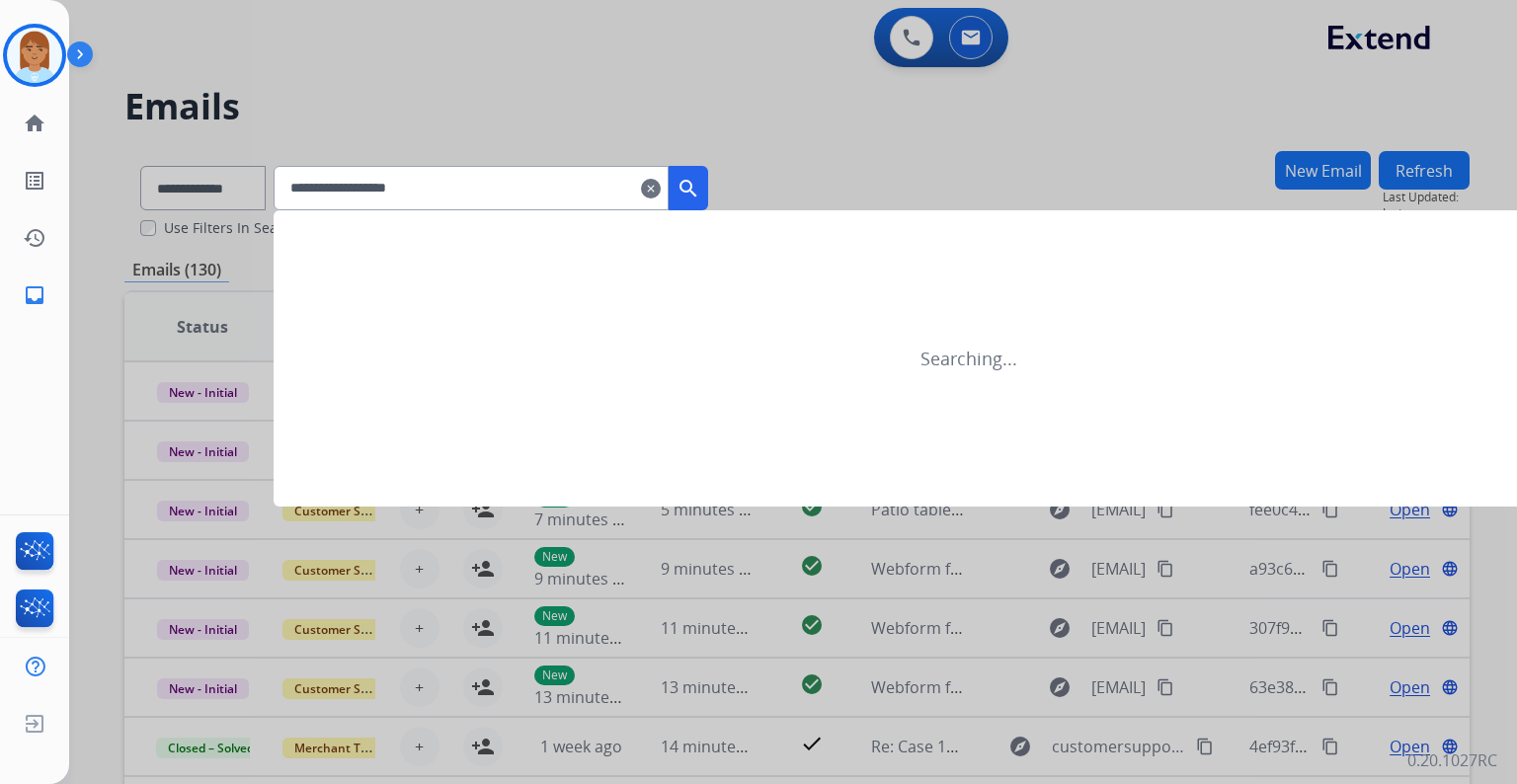 type on "**********" 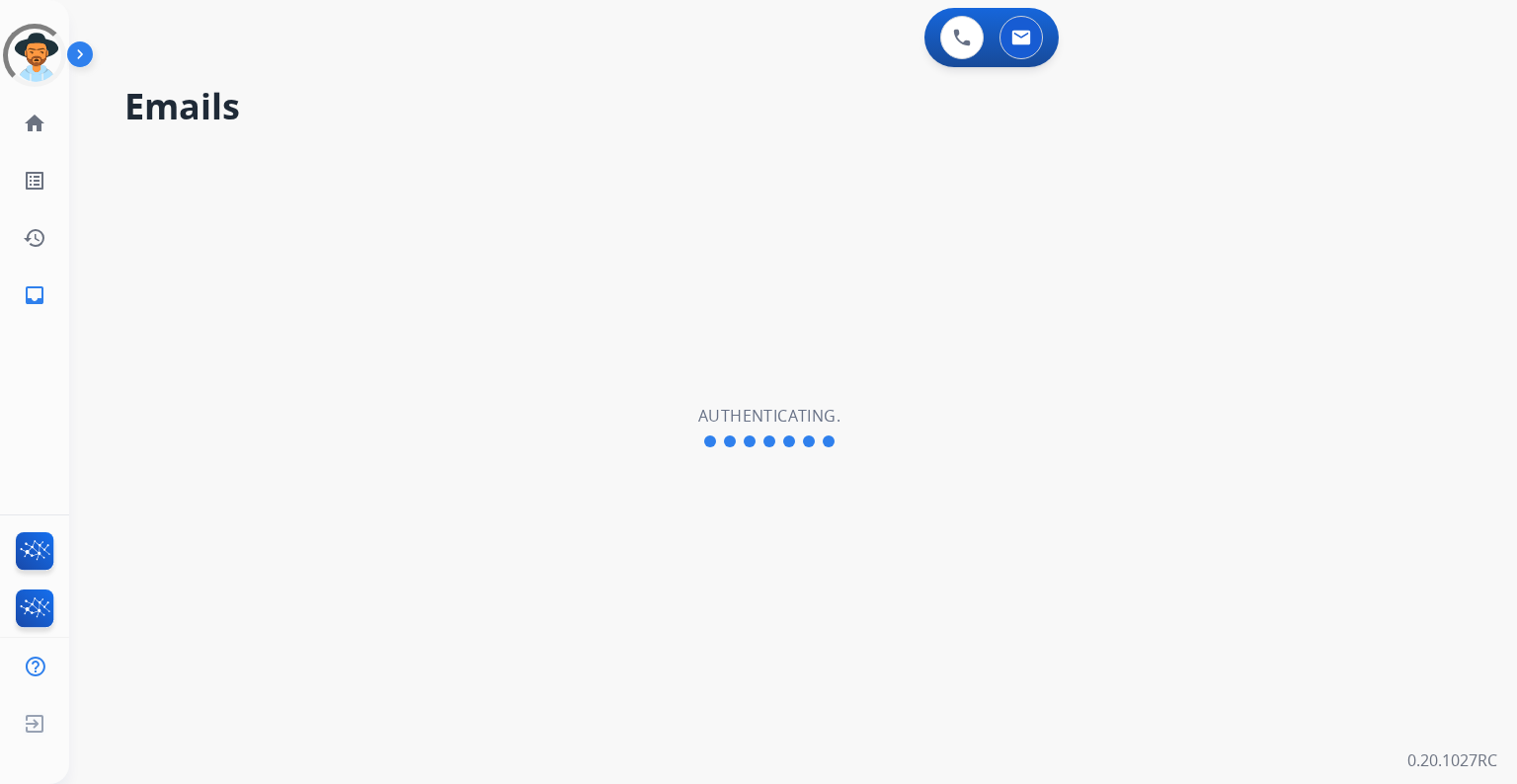 scroll, scrollTop: 0, scrollLeft: 0, axis: both 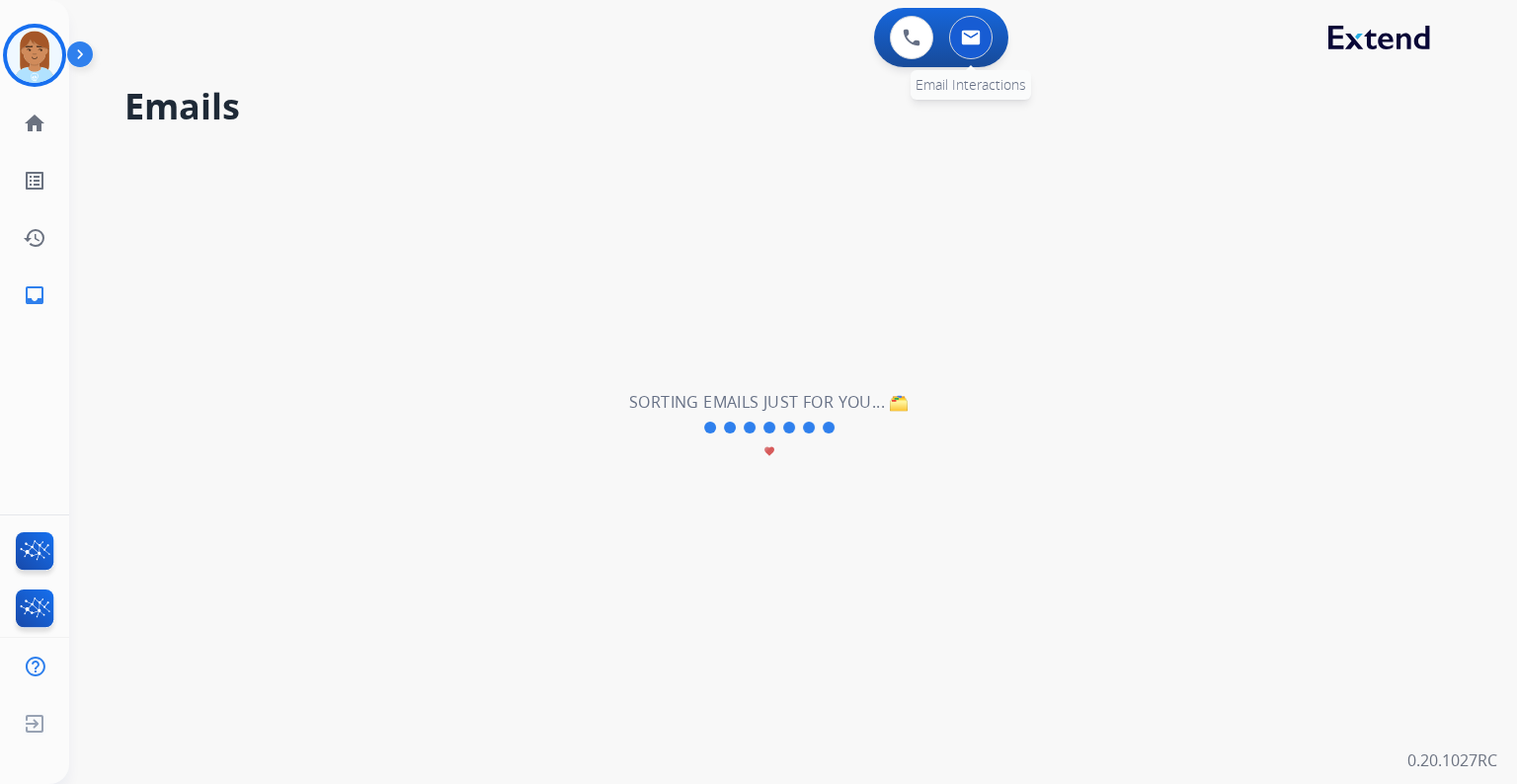 click at bounding box center (971, 38) 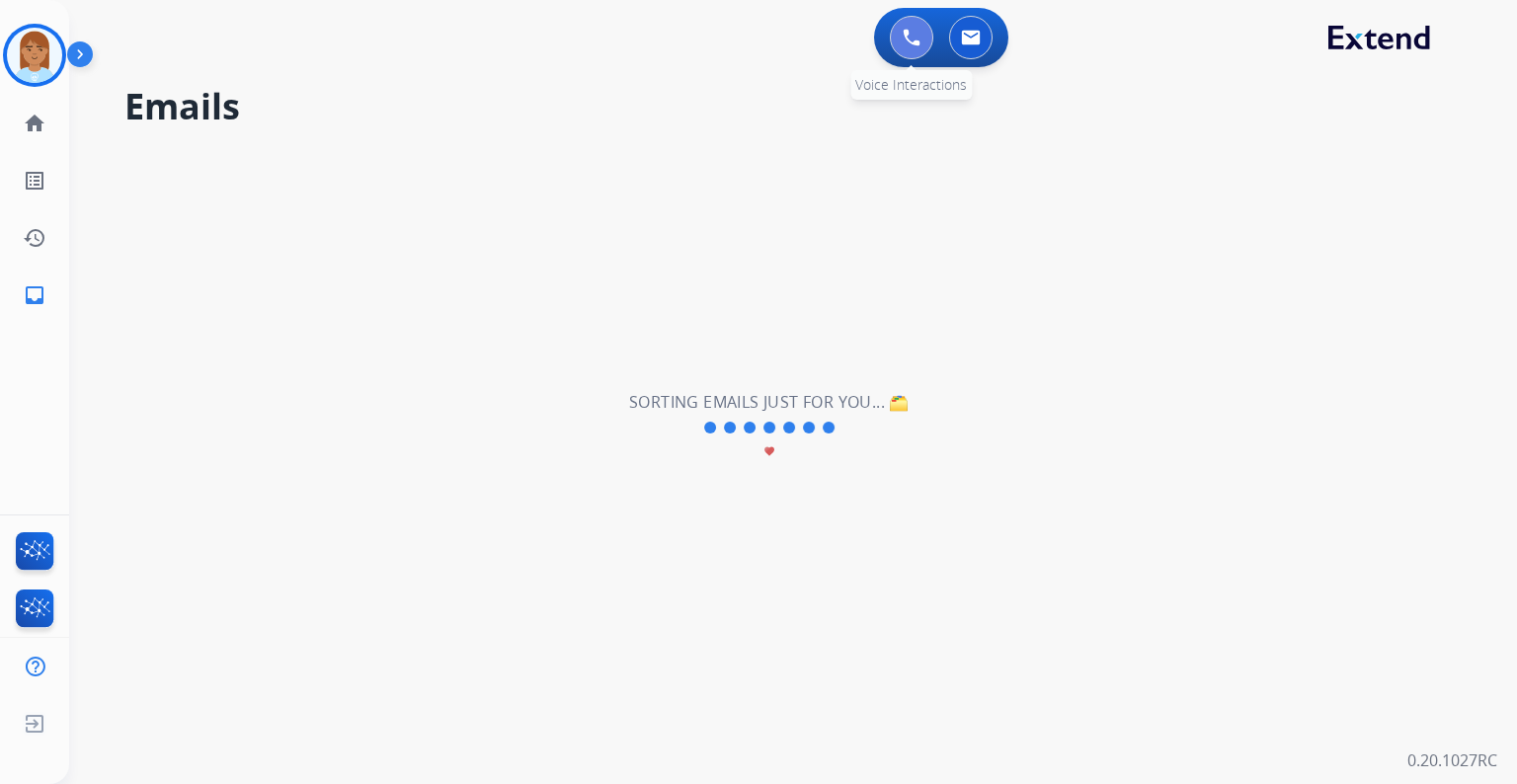 click at bounding box center [912, 38] 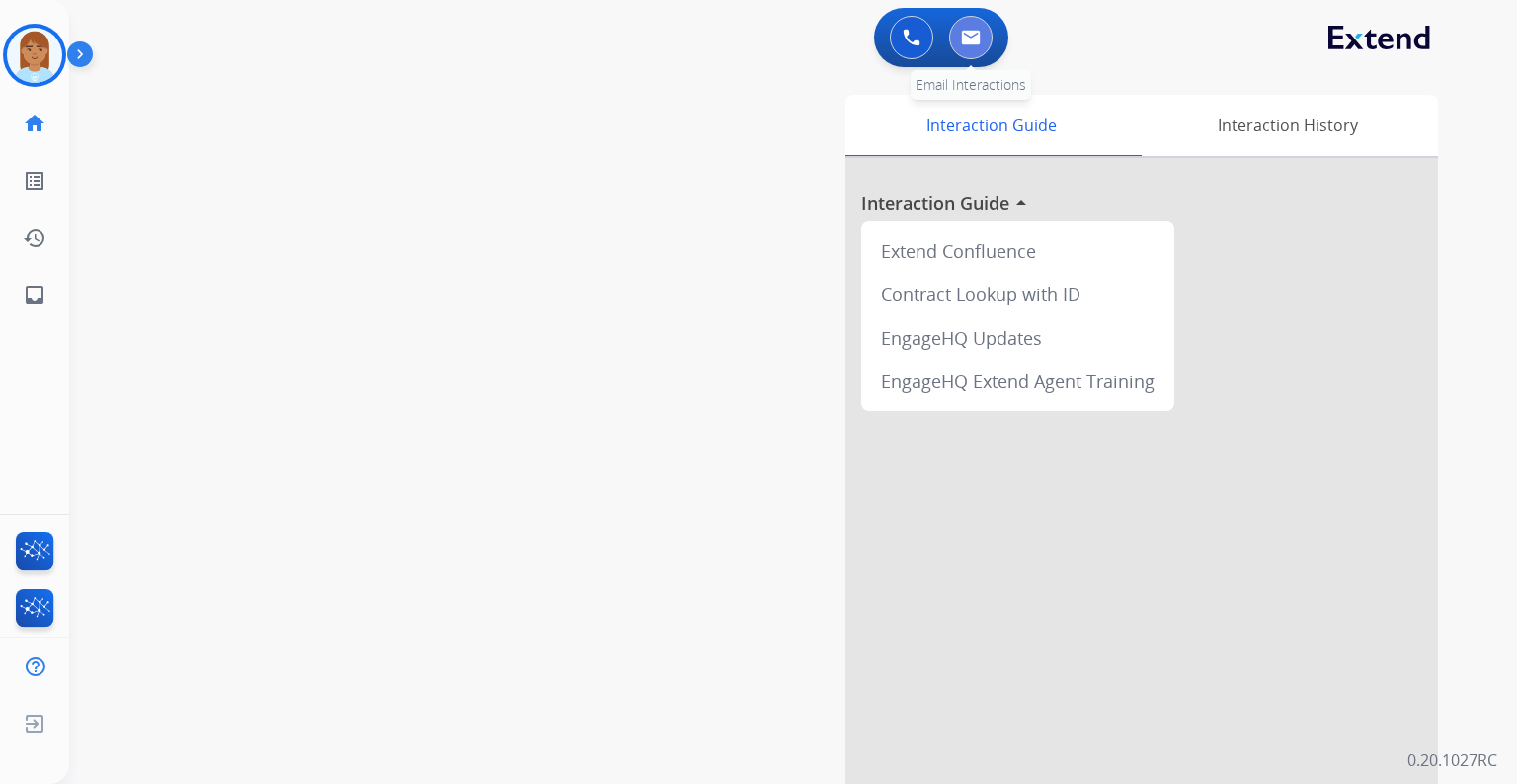 click at bounding box center (971, 38) 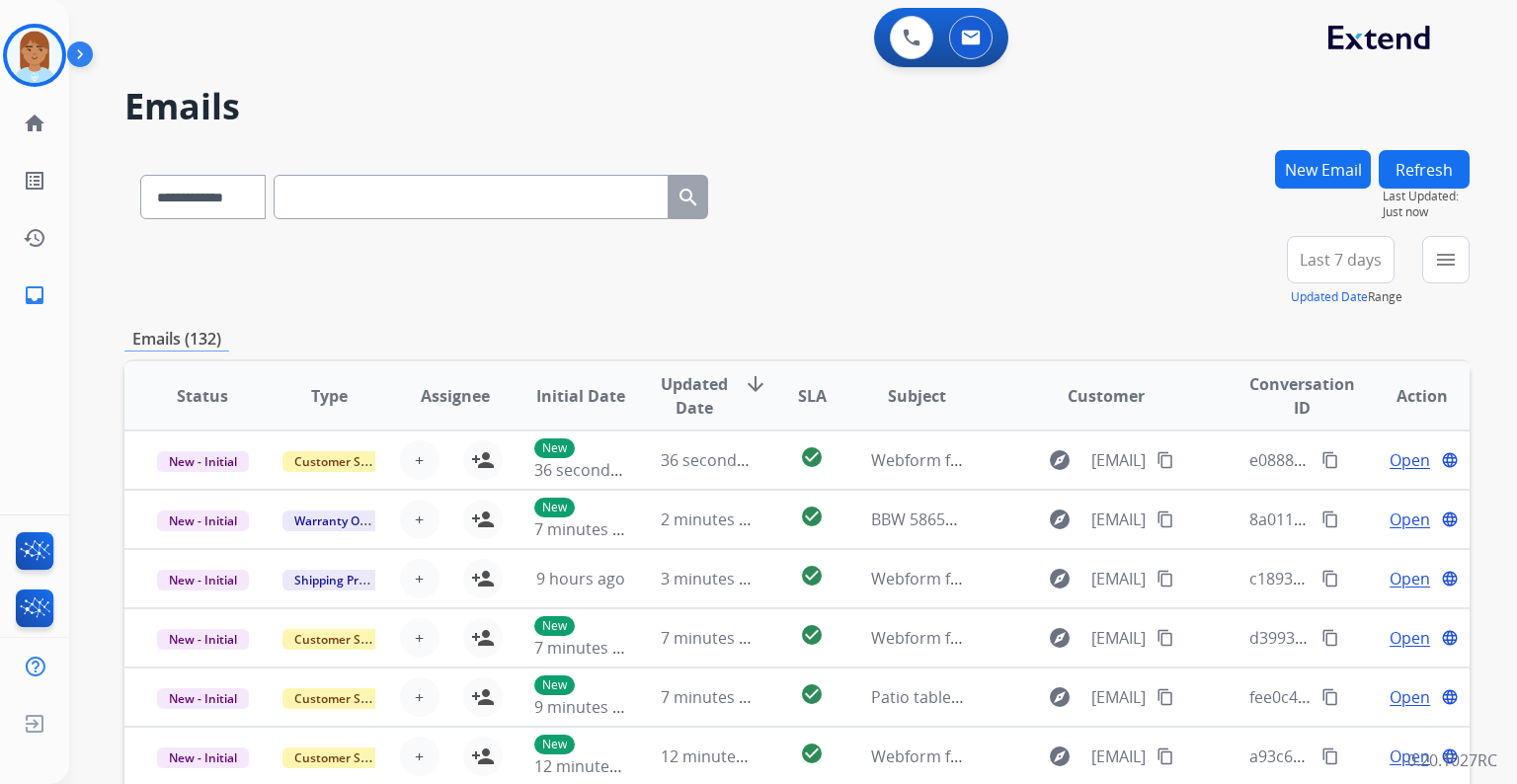 click at bounding box center [471, 196] 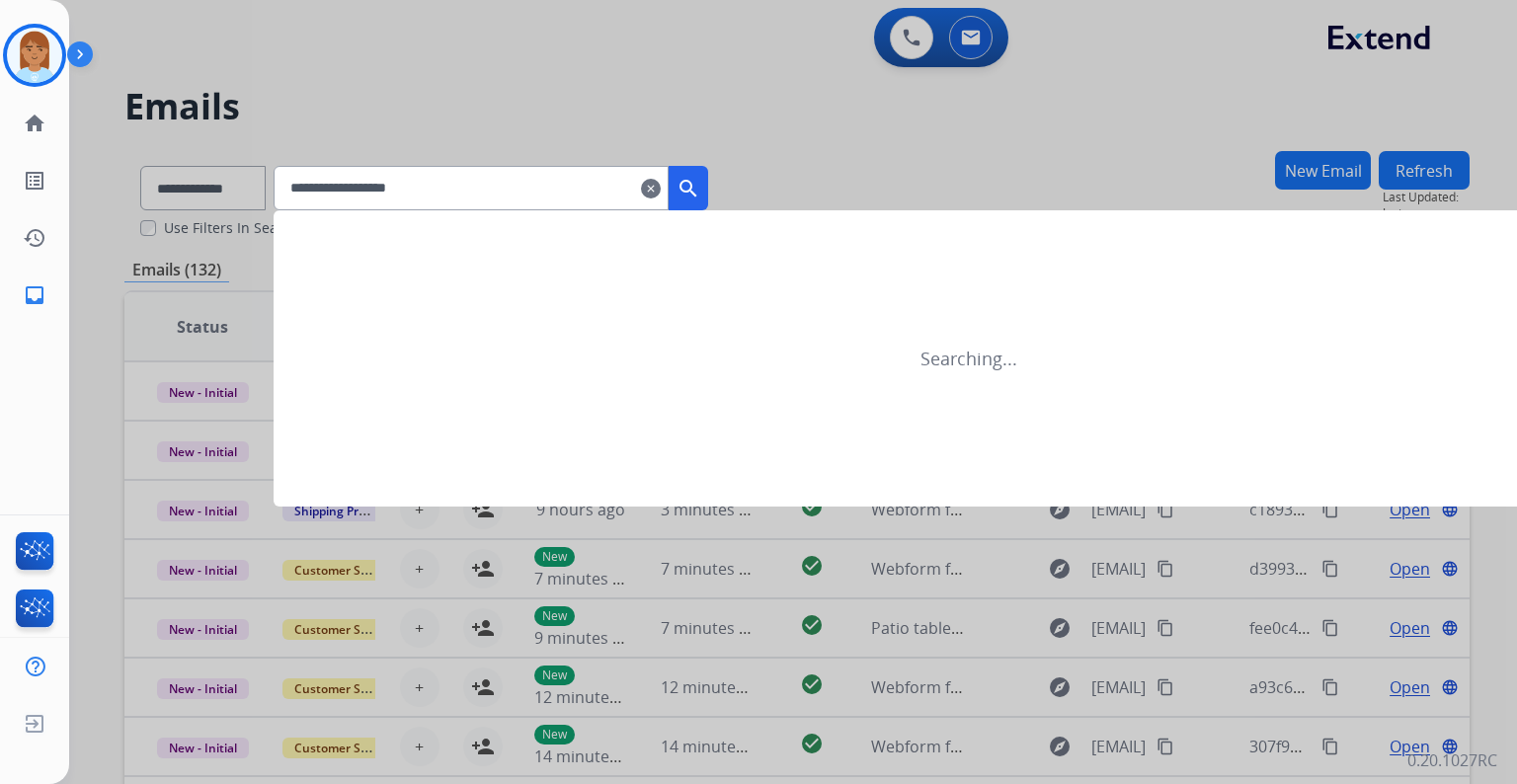 type on "**********" 